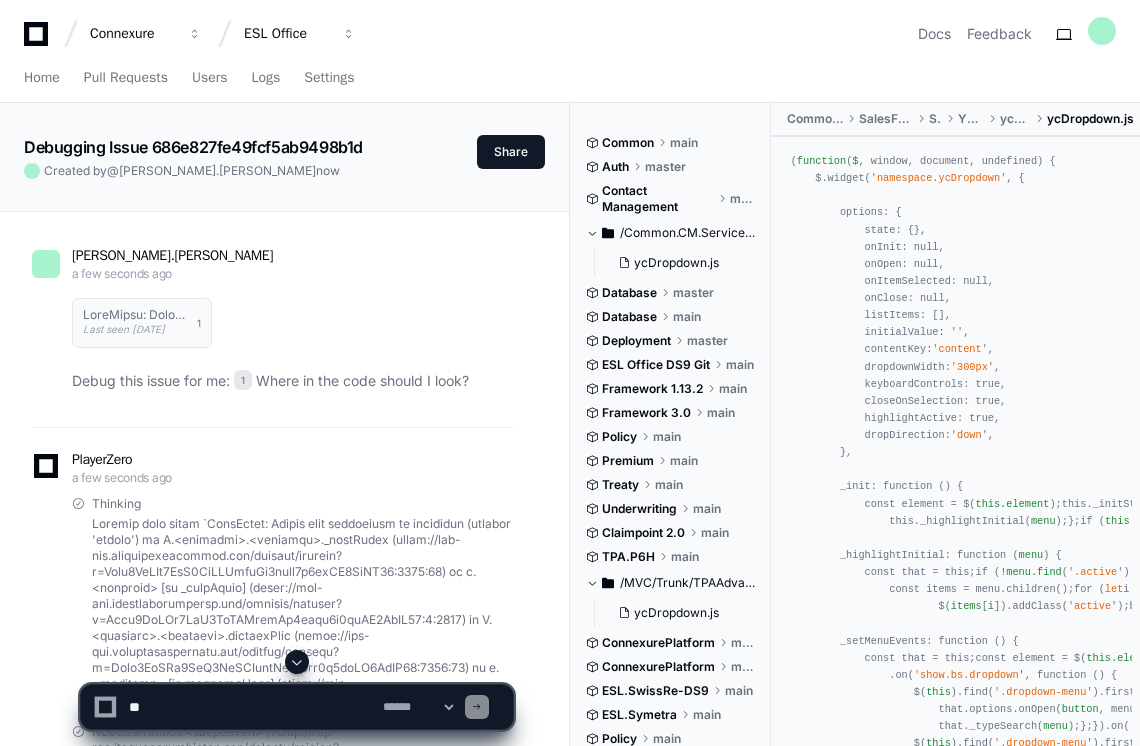 scroll, scrollTop: 0, scrollLeft: 0, axis: both 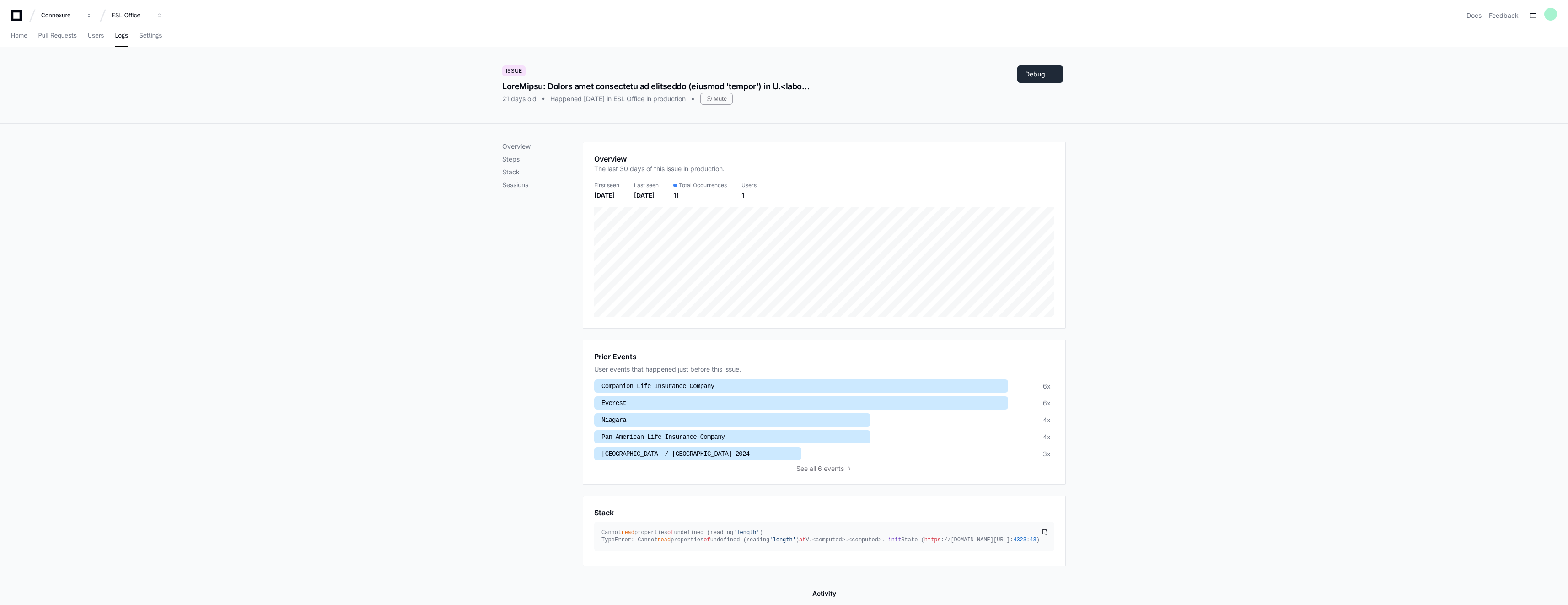 click on "Debug" 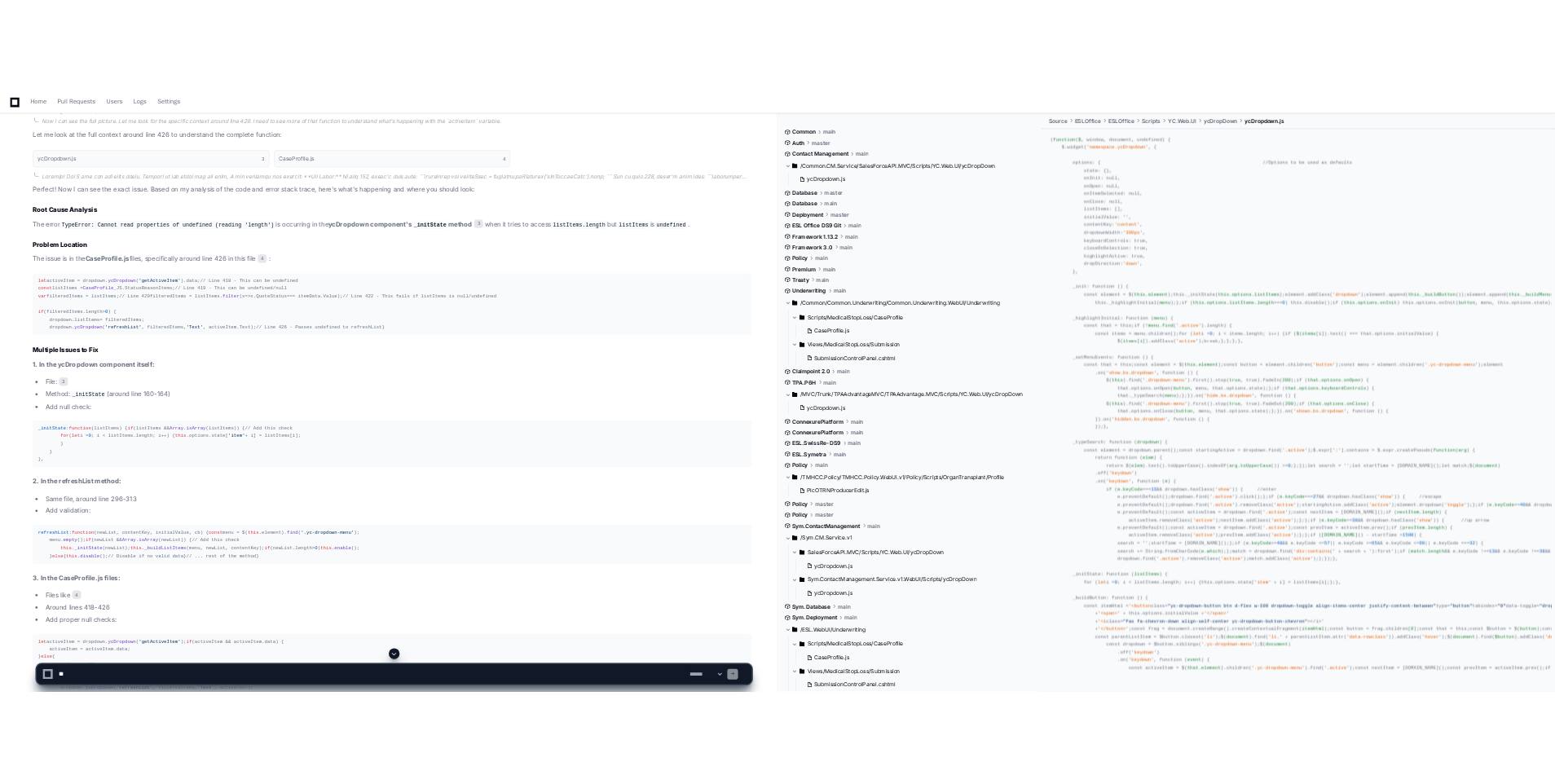 scroll, scrollTop: 658, scrollLeft: 0, axis: vertical 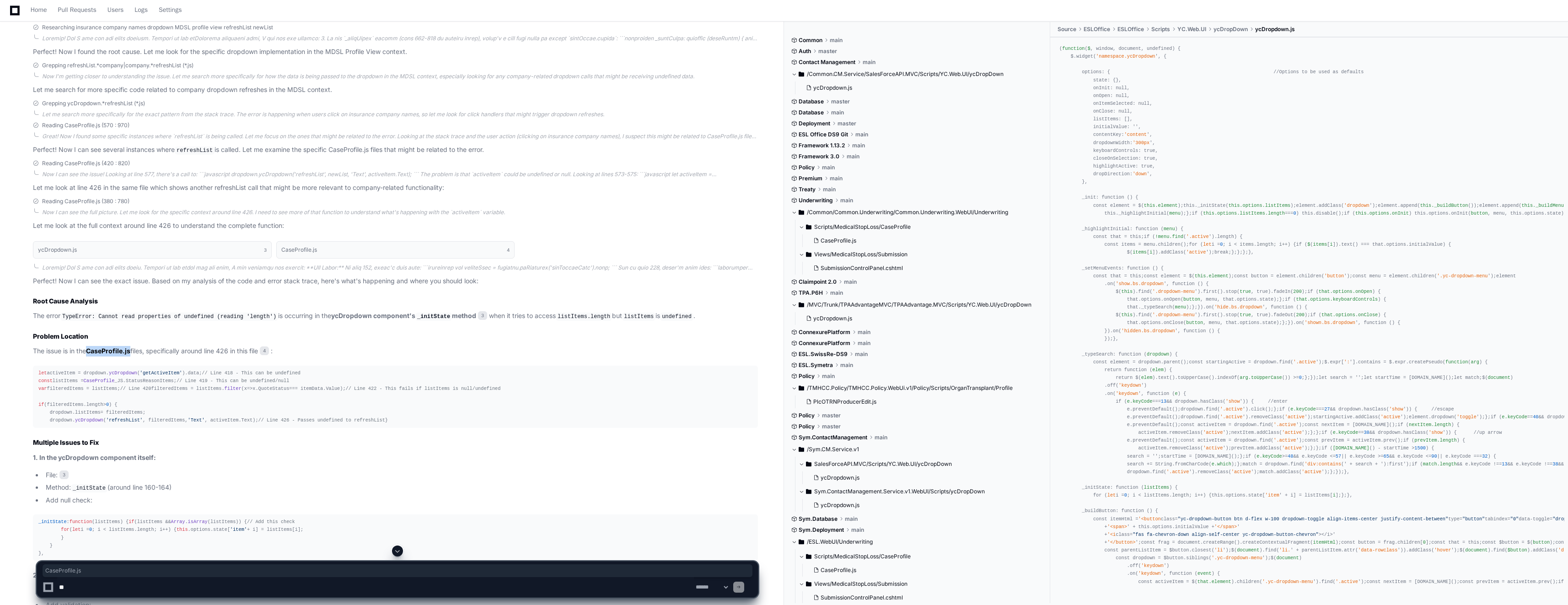 drag, startPoint x: 90, startPoint y: 353, endPoint x: 132, endPoint y: 353, distance: 42 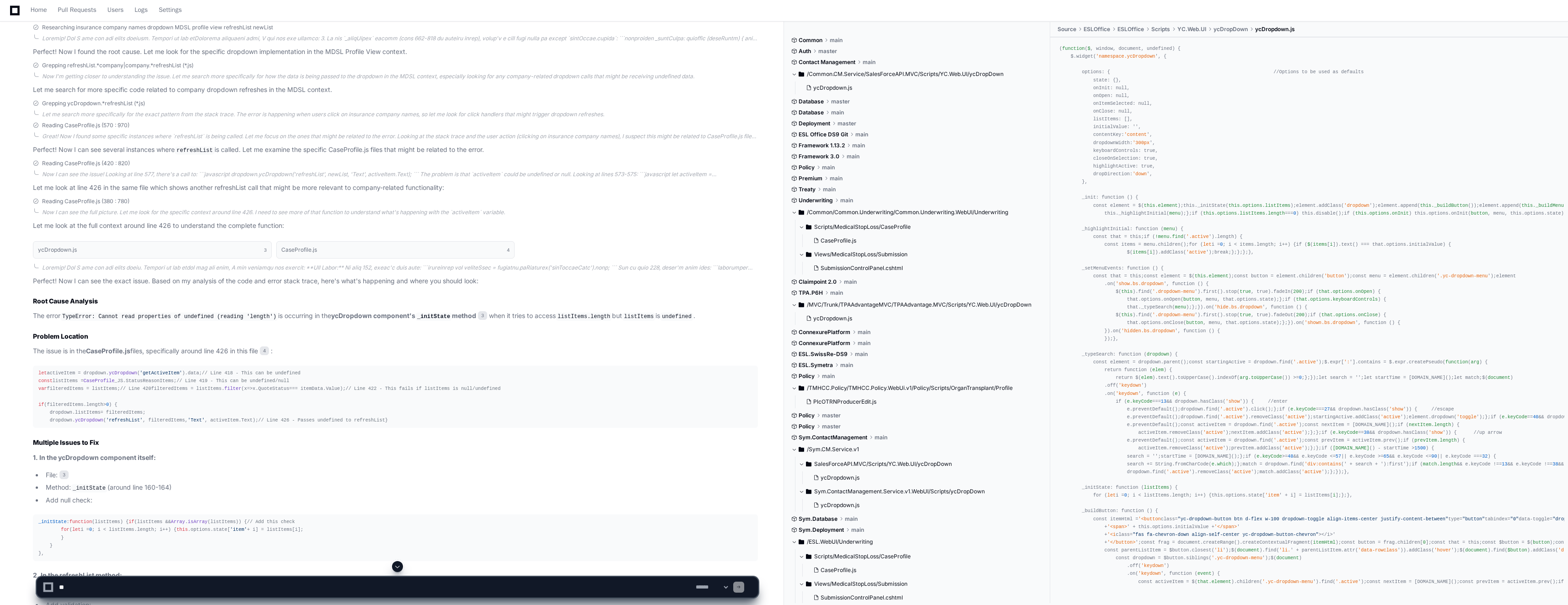 click on "Problem Location" 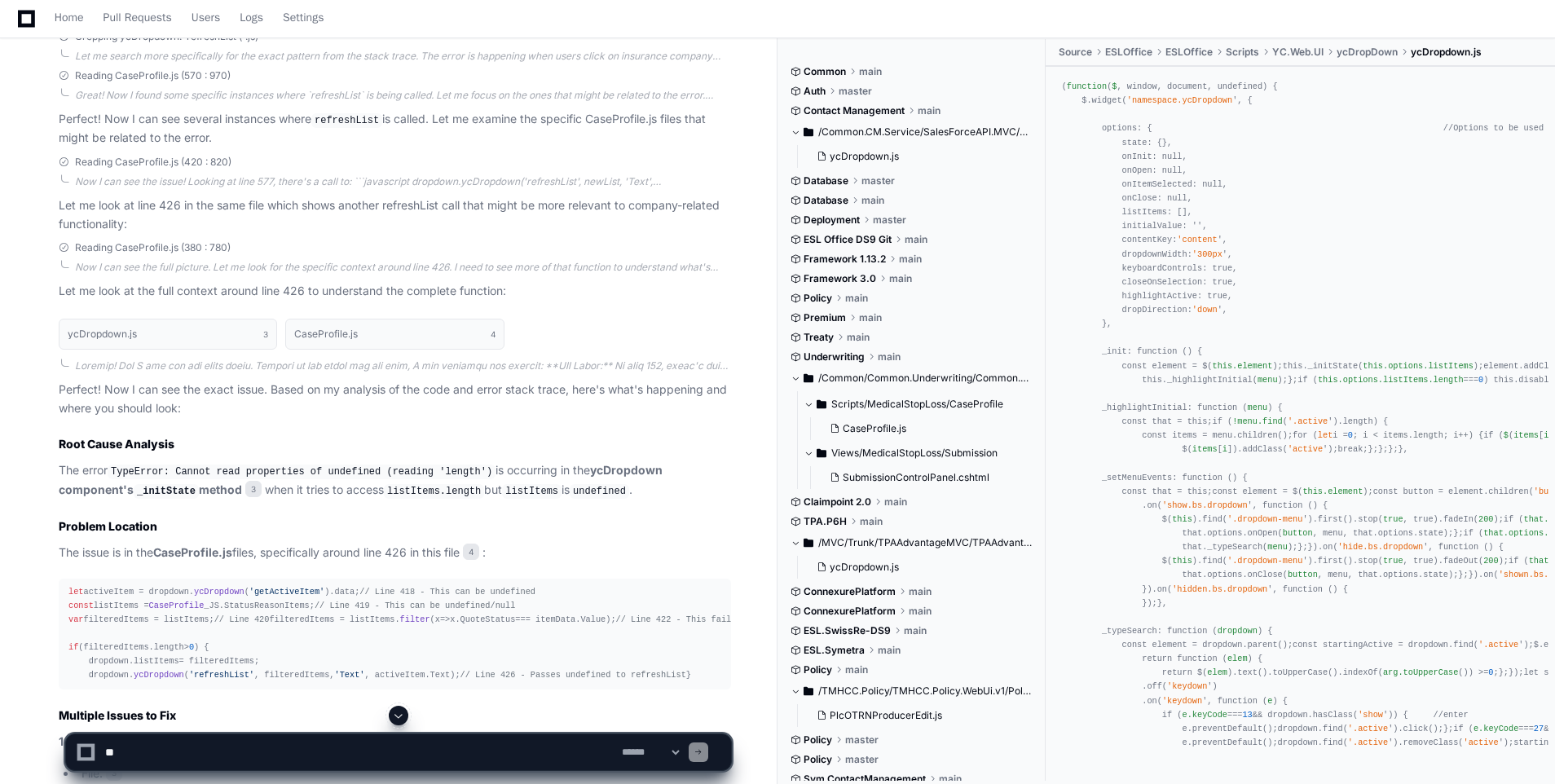 scroll, scrollTop: 1147, scrollLeft: 0, axis: vertical 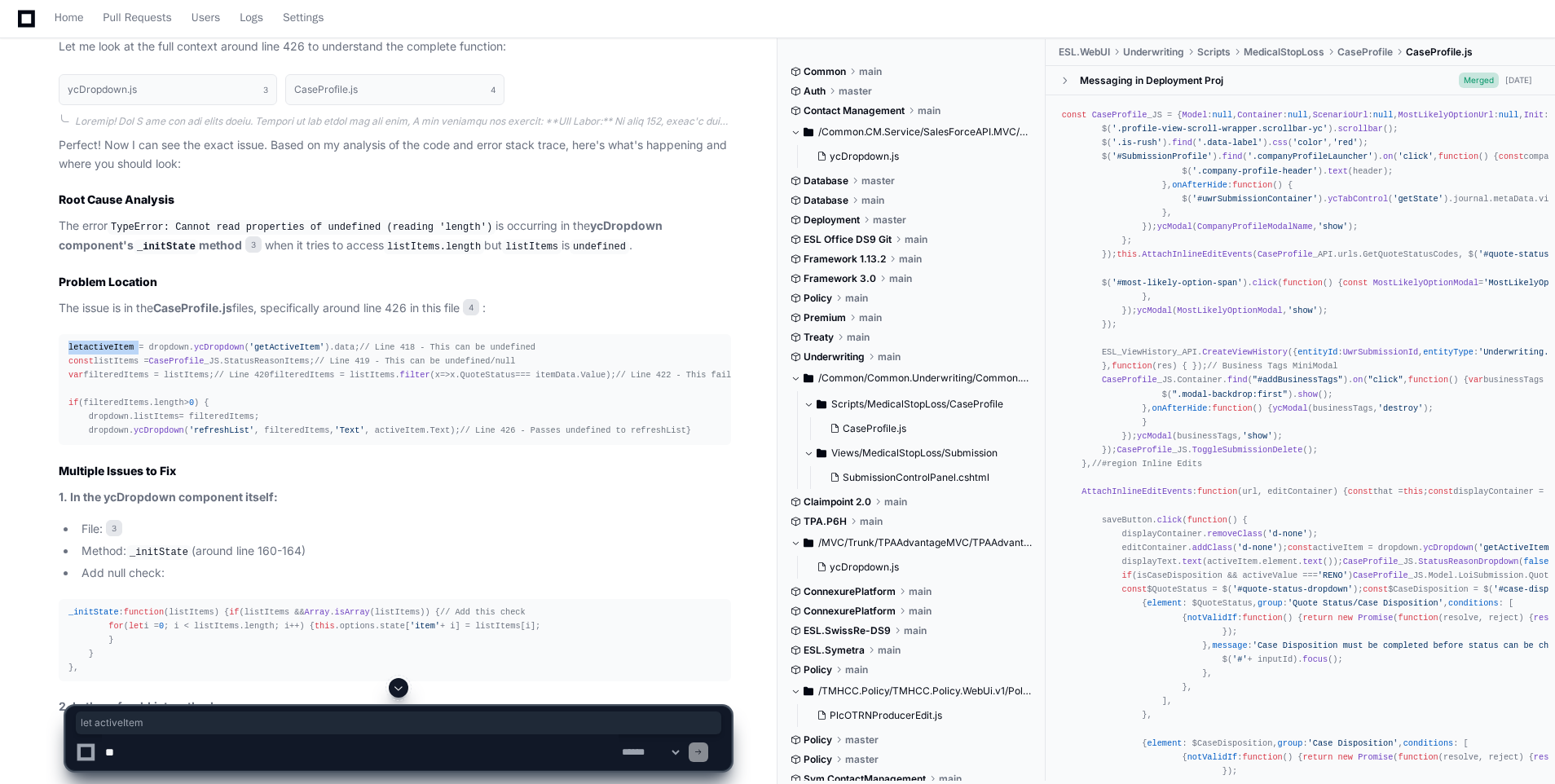 drag, startPoint x: 78, startPoint y: 344, endPoint x: 134, endPoint y: 346, distance: 56.0357 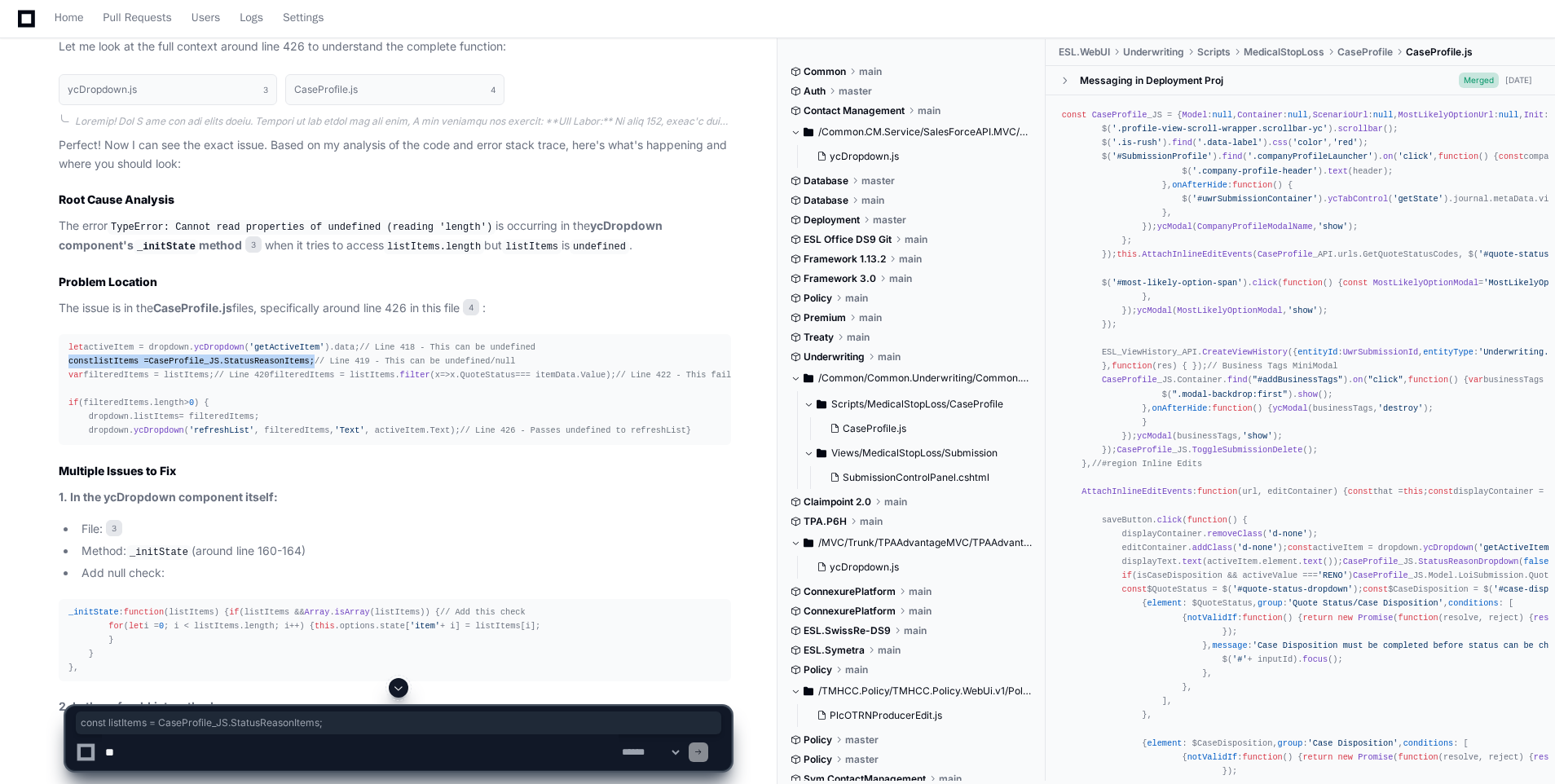 drag, startPoint x: 70, startPoint y: 360, endPoint x: 306, endPoint y: 363, distance: 236.01907 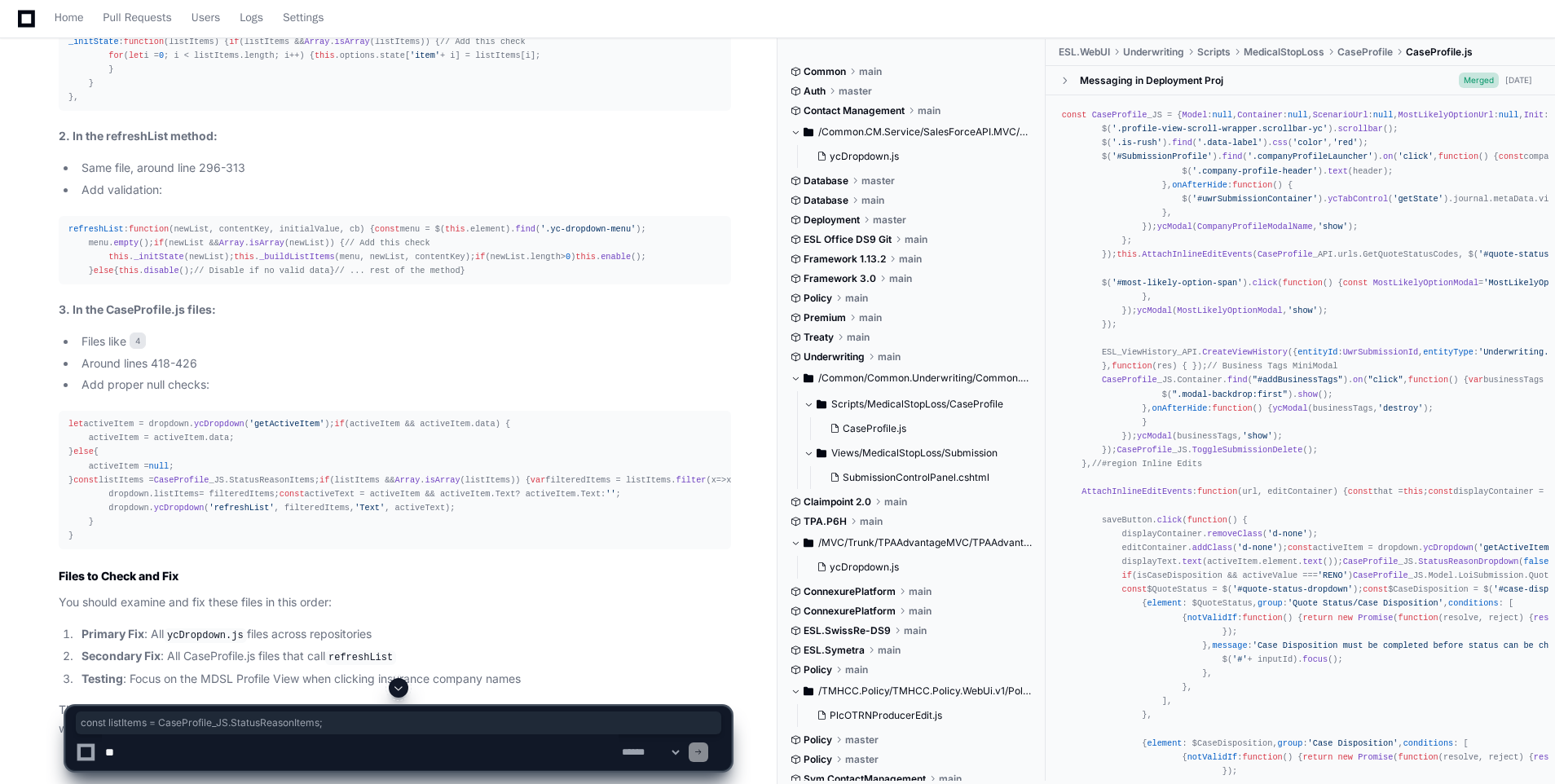 scroll, scrollTop: 1799, scrollLeft: 0, axis: vertical 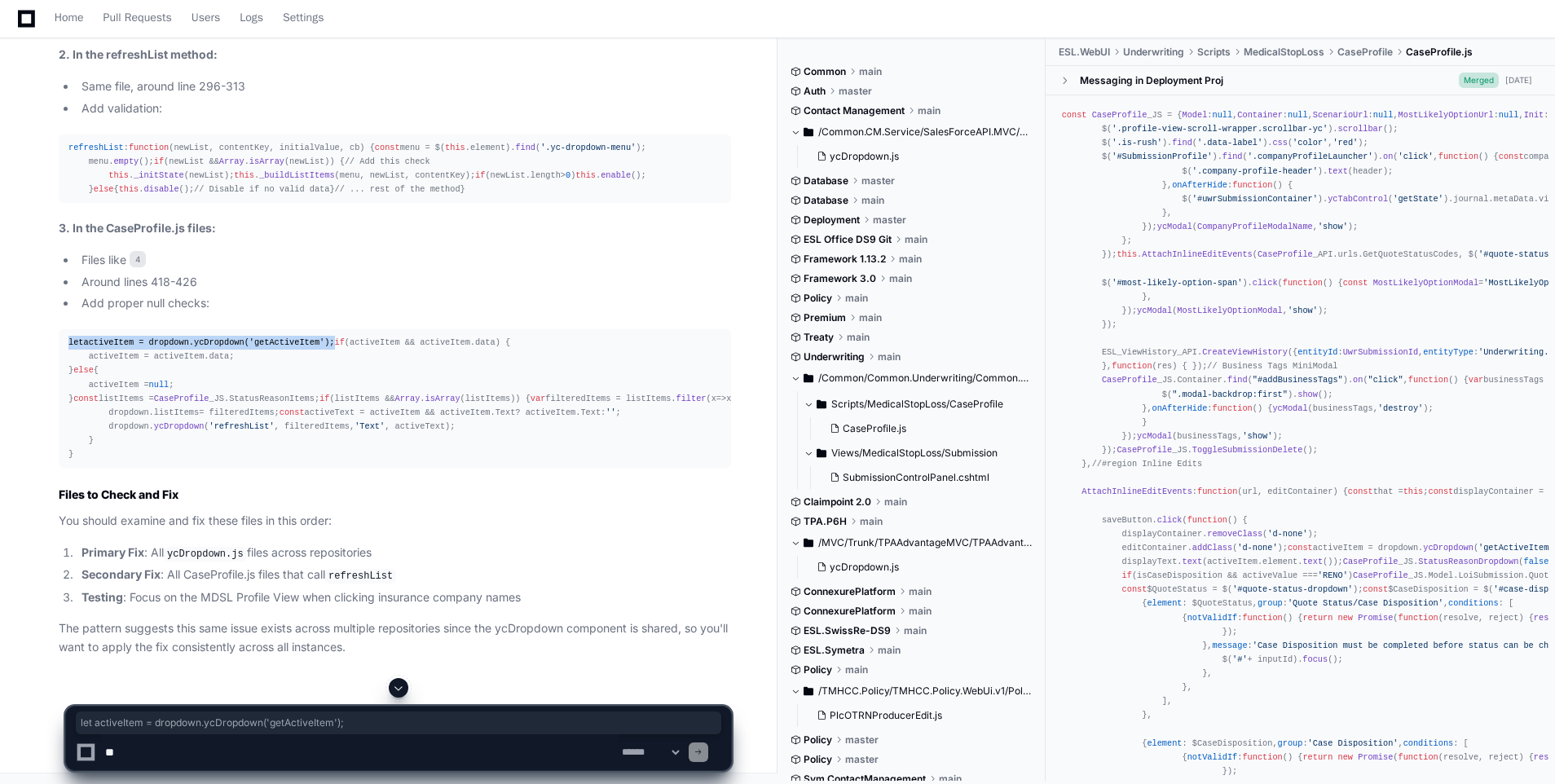 drag, startPoint x: 68, startPoint y: 550, endPoint x: 319, endPoint y: 548, distance: 251.008 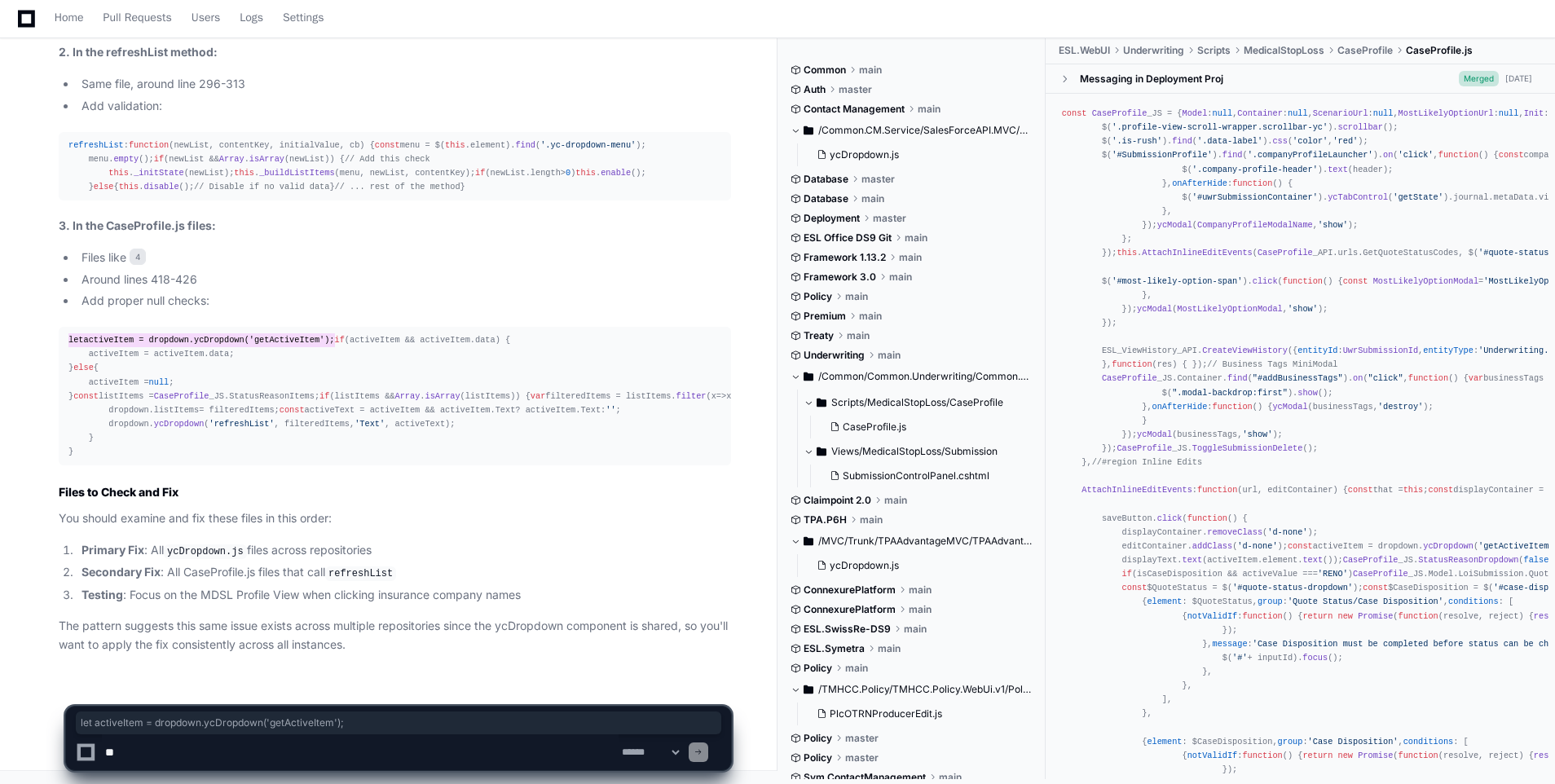 scroll, scrollTop: 2119, scrollLeft: 0, axis: vertical 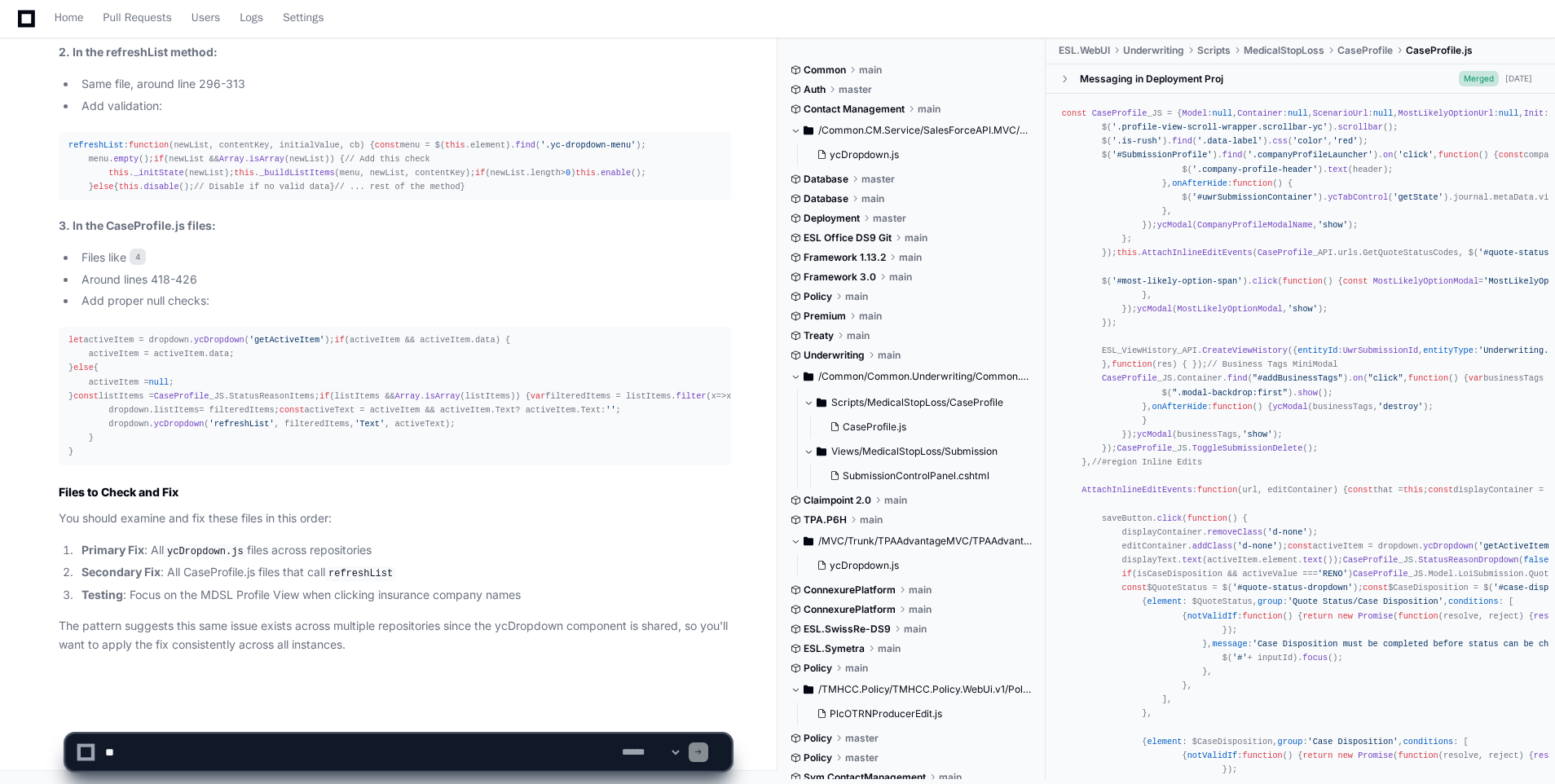 click 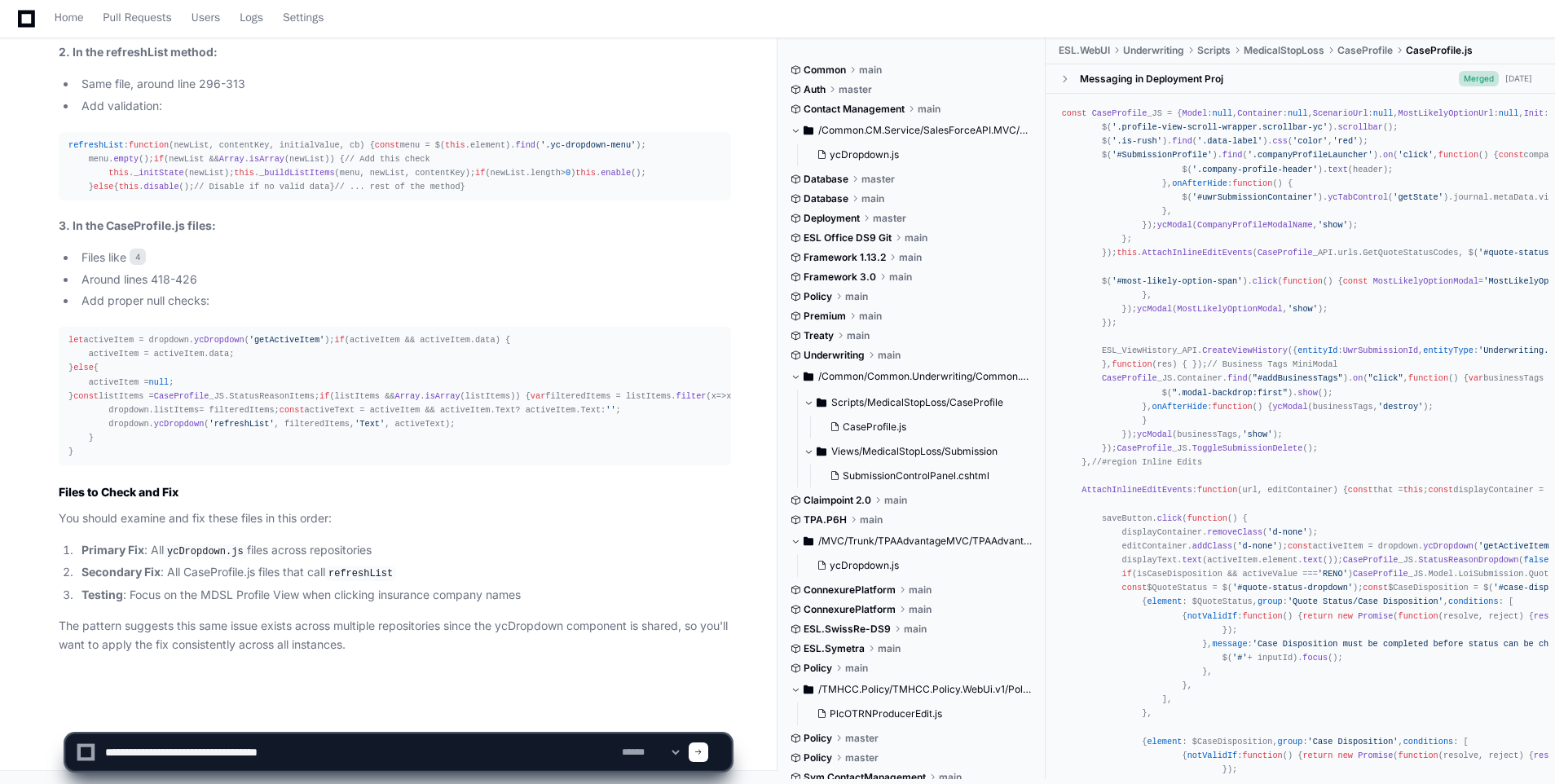click 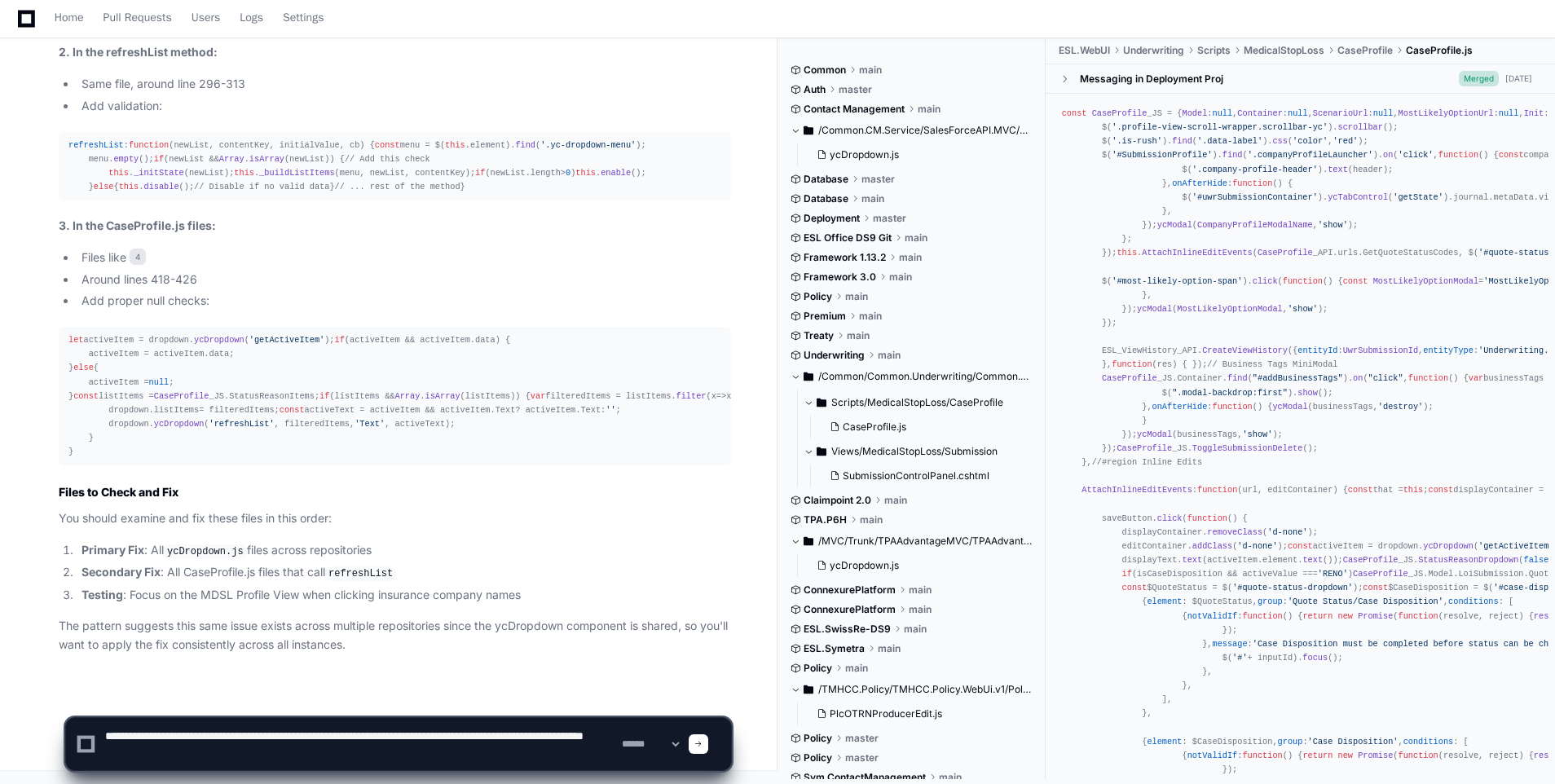 click 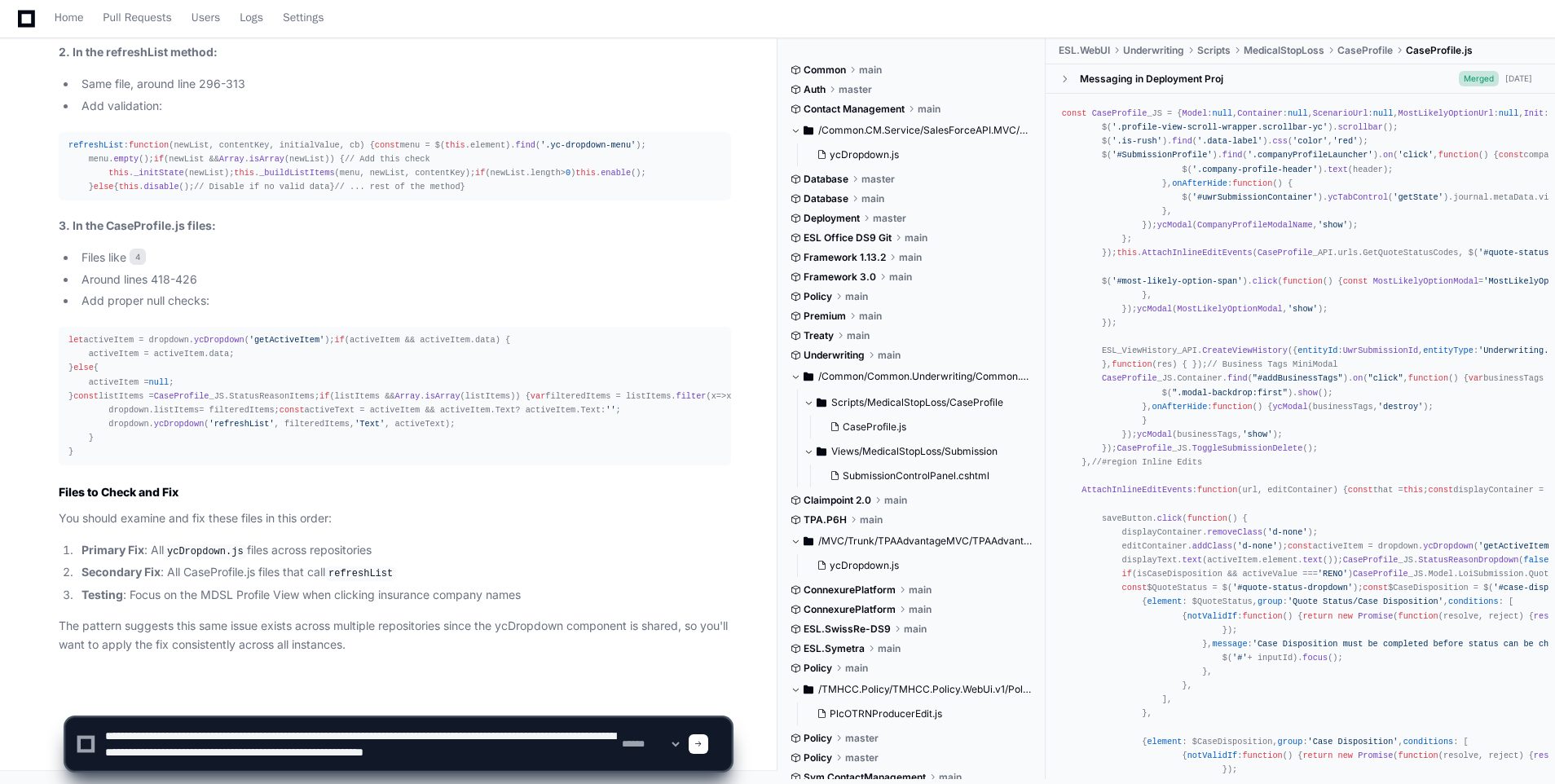 scroll, scrollTop: 5, scrollLeft: 0, axis: vertical 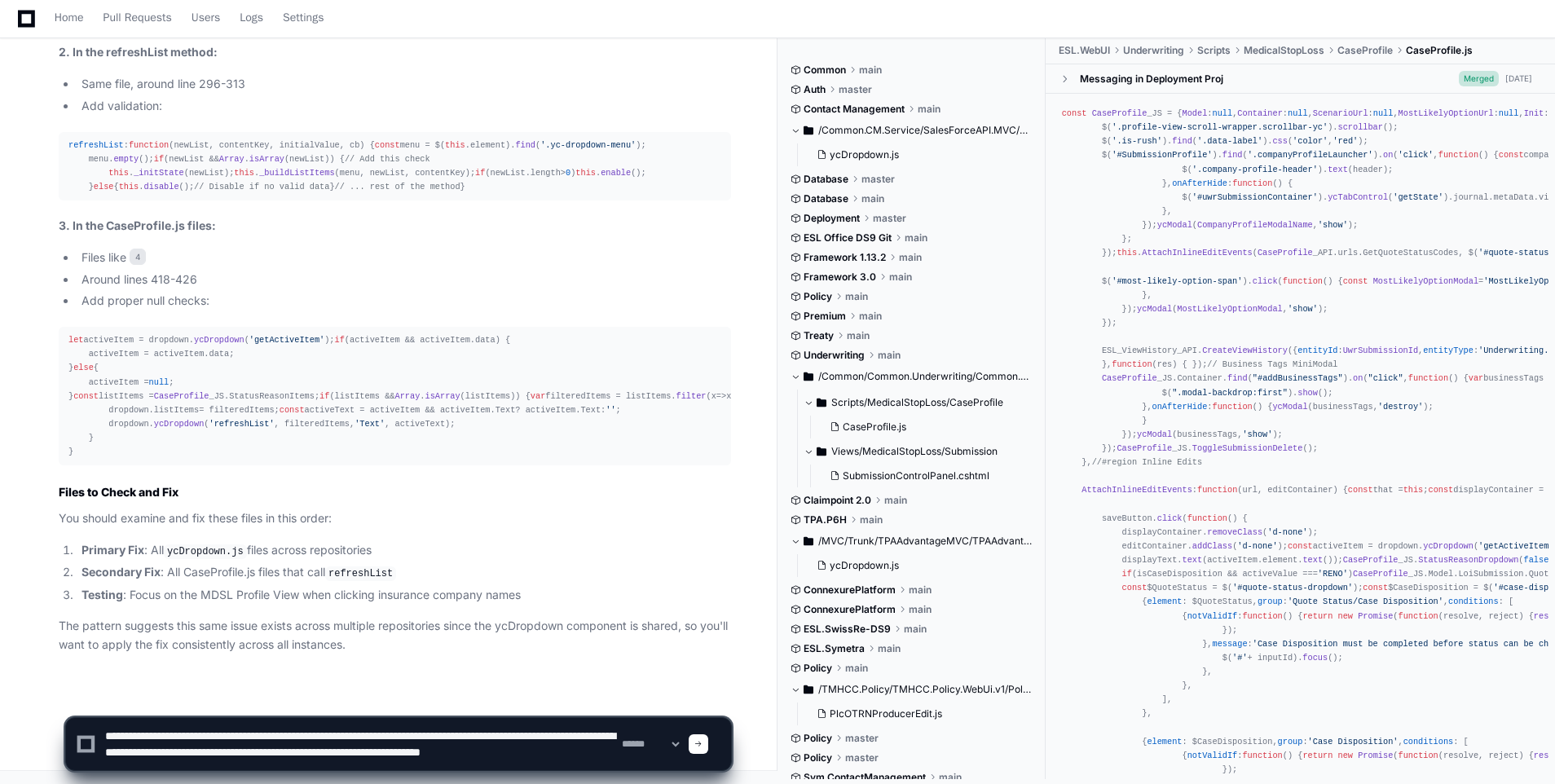 type on "**********" 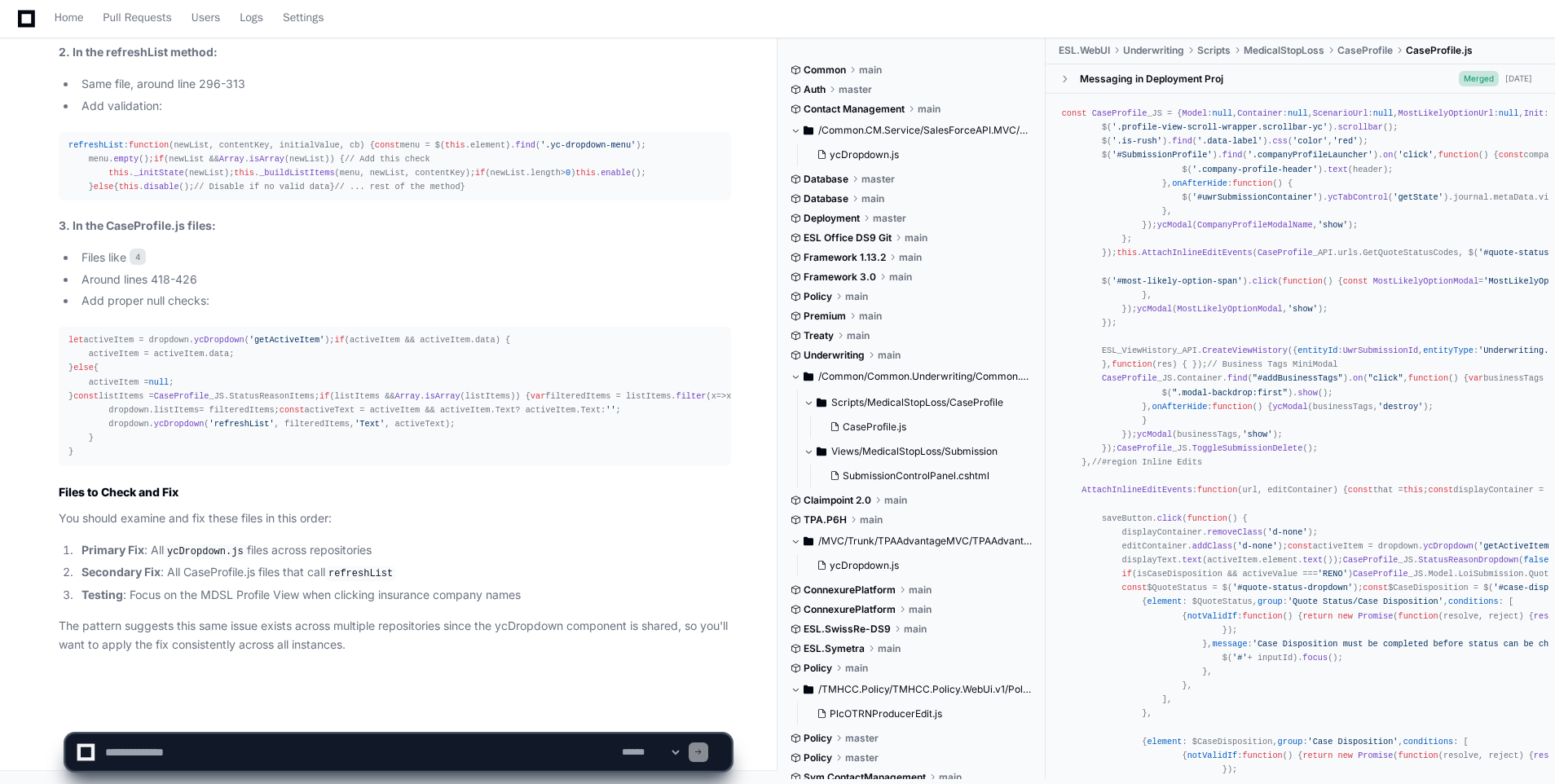 scroll, scrollTop: 0, scrollLeft: 0, axis: both 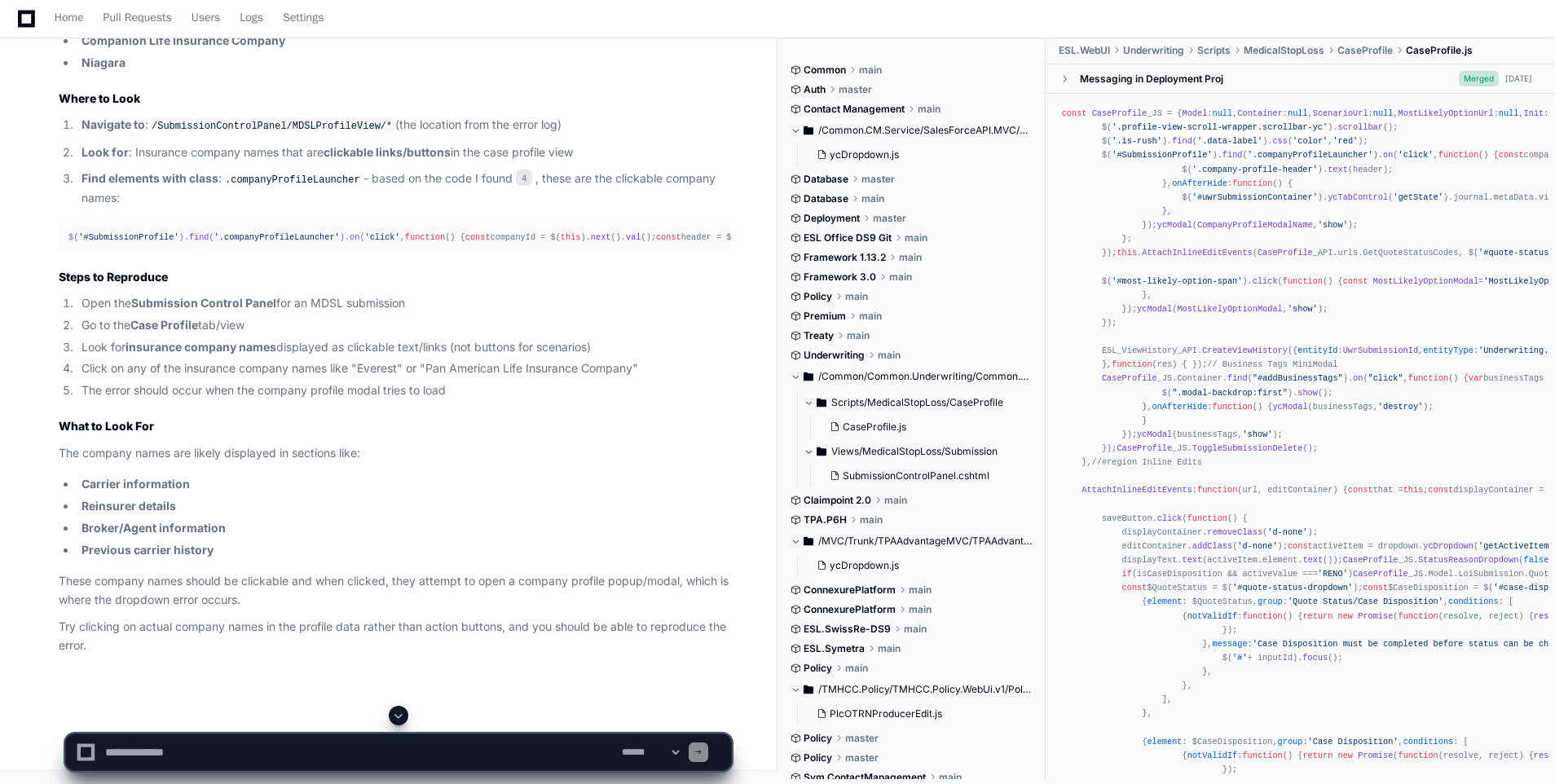 click on "What to Look For" 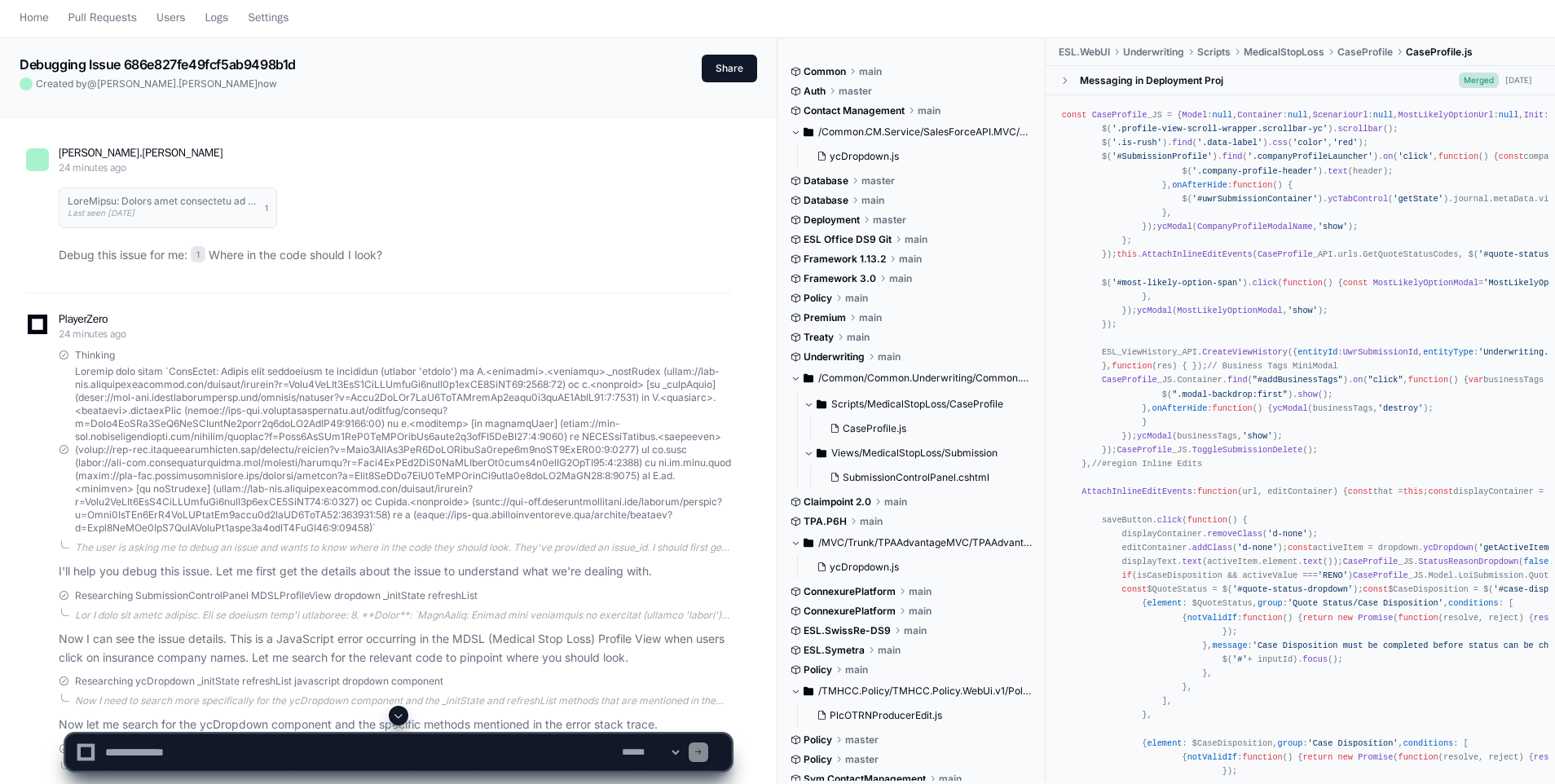 scroll, scrollTop: 0, scrollLeft: 0, axis: both 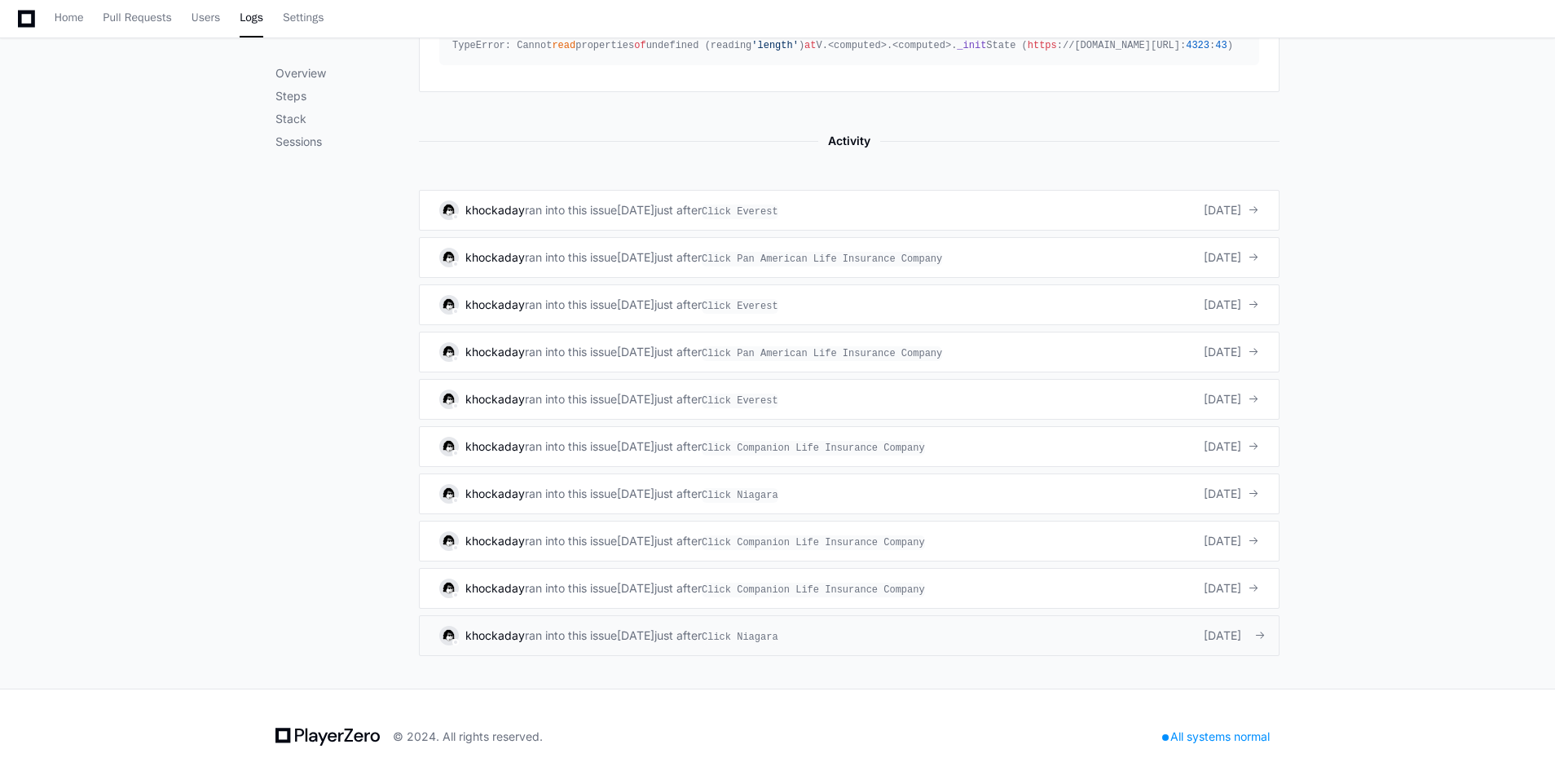 click on "ran into this issue" 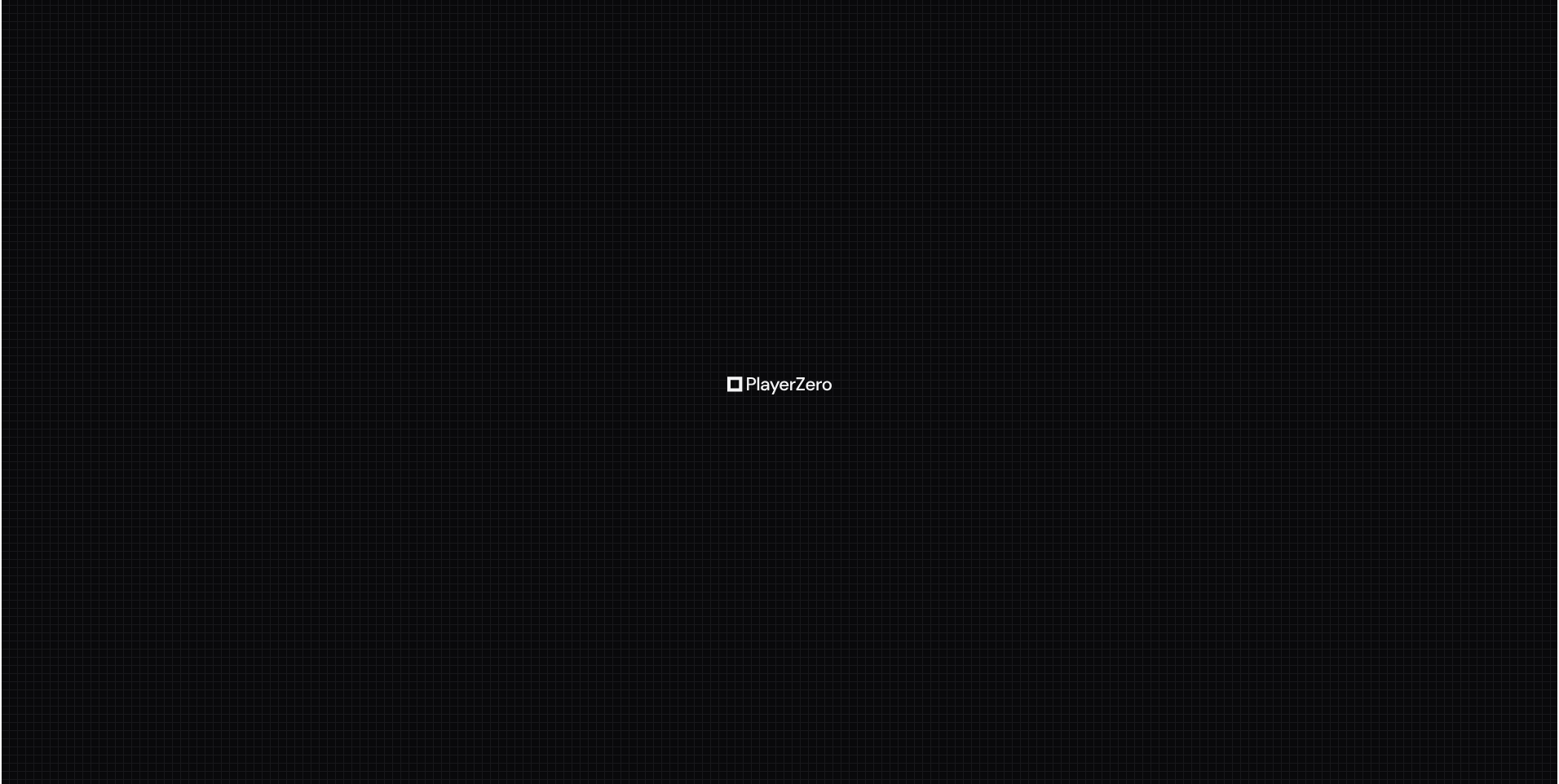 scroll, scrollTop: 0, scrollLeft: 0, axis: both 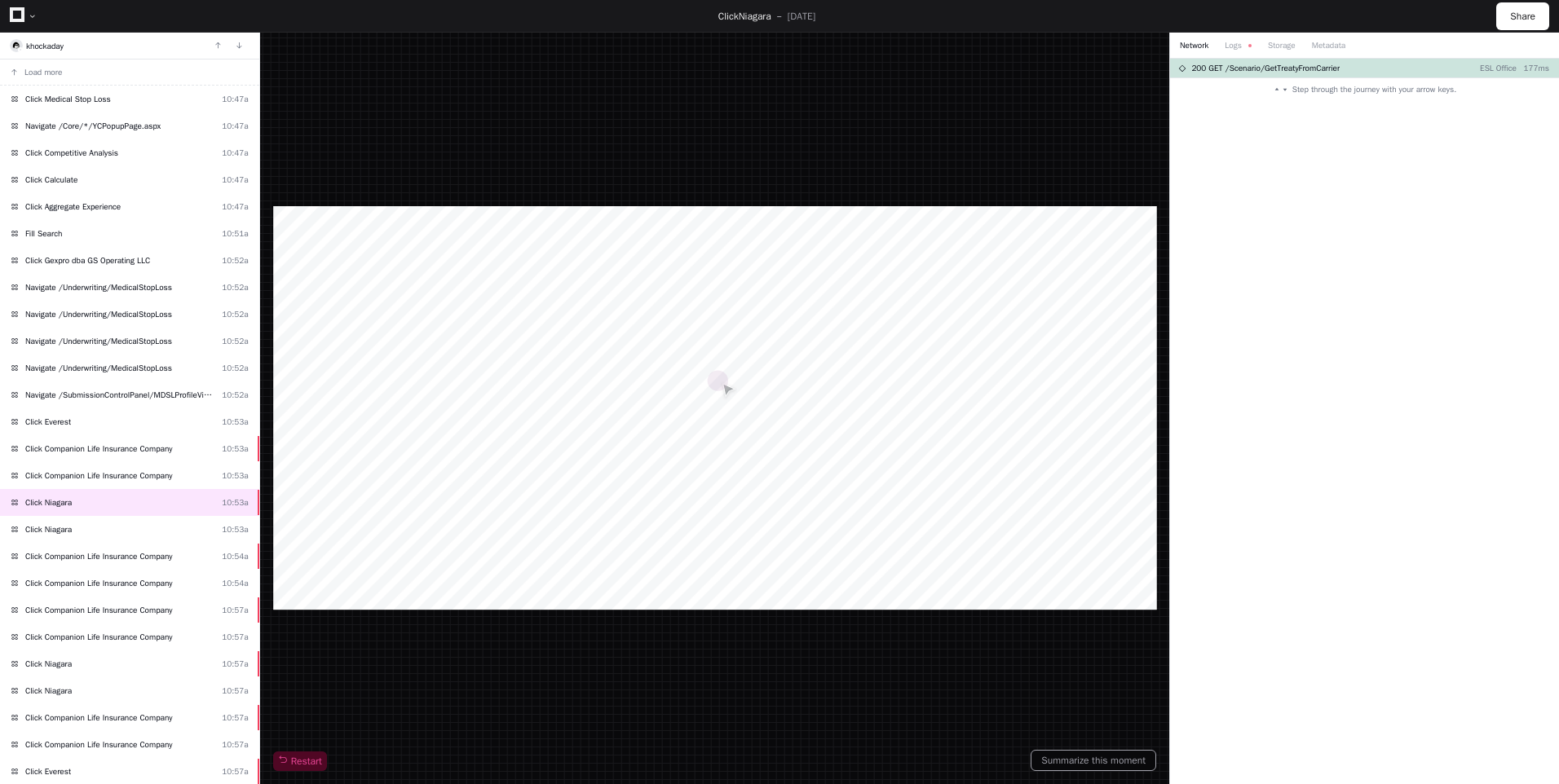 click 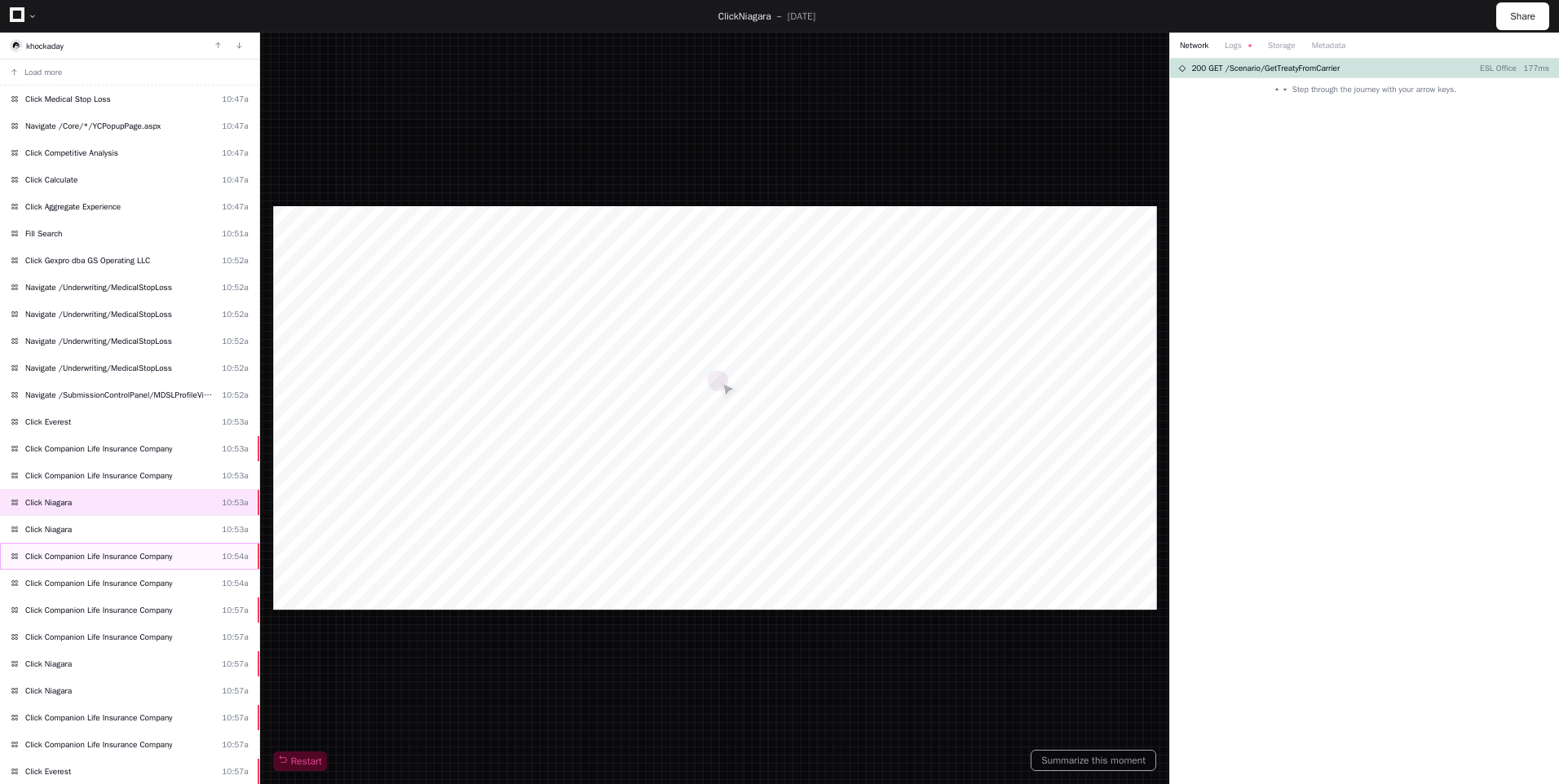 click on "Click Companion Life Insurance Company" 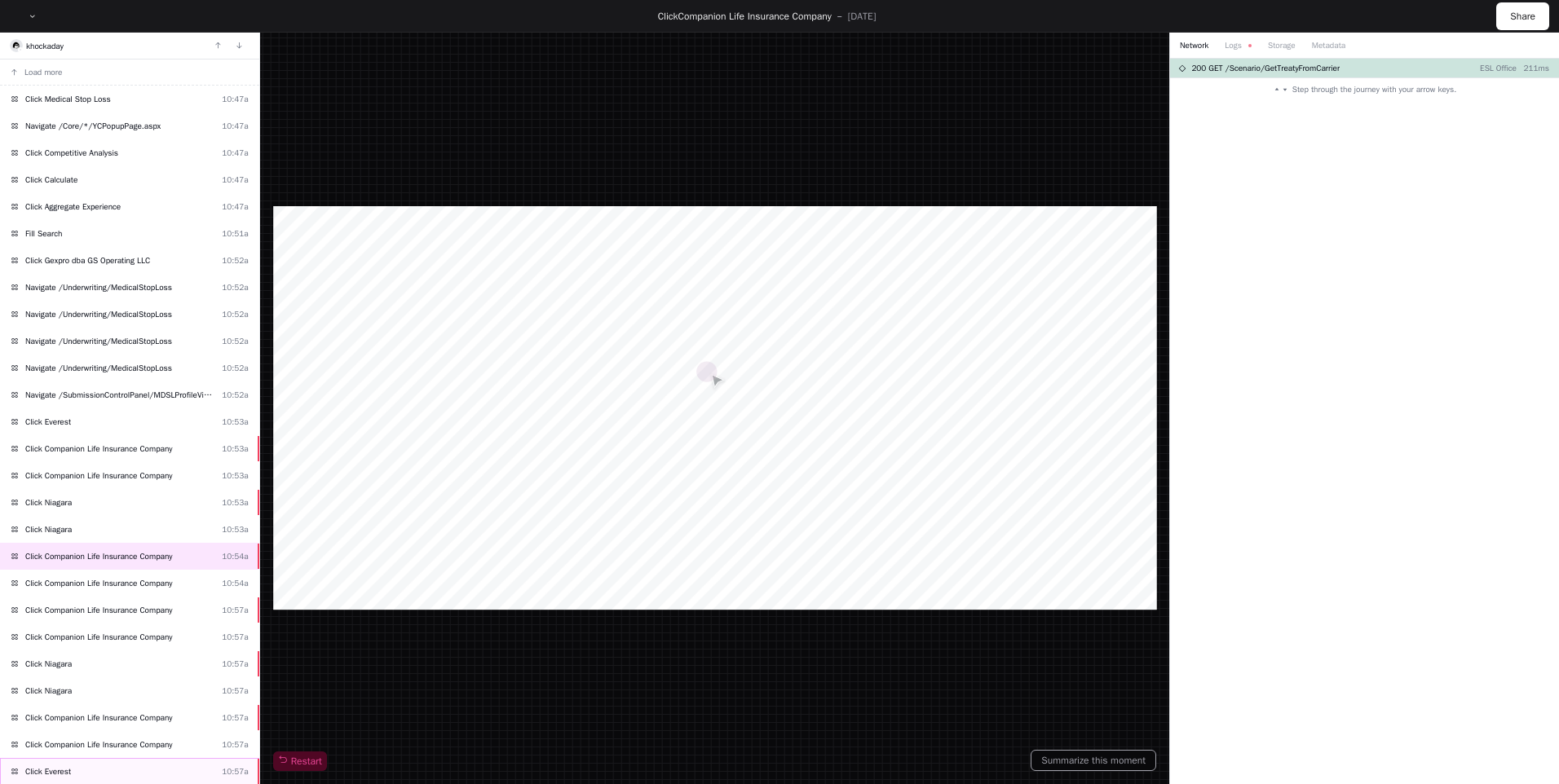 scroll, scrollTop: 161, scrollLeft: 0, axis: vertical 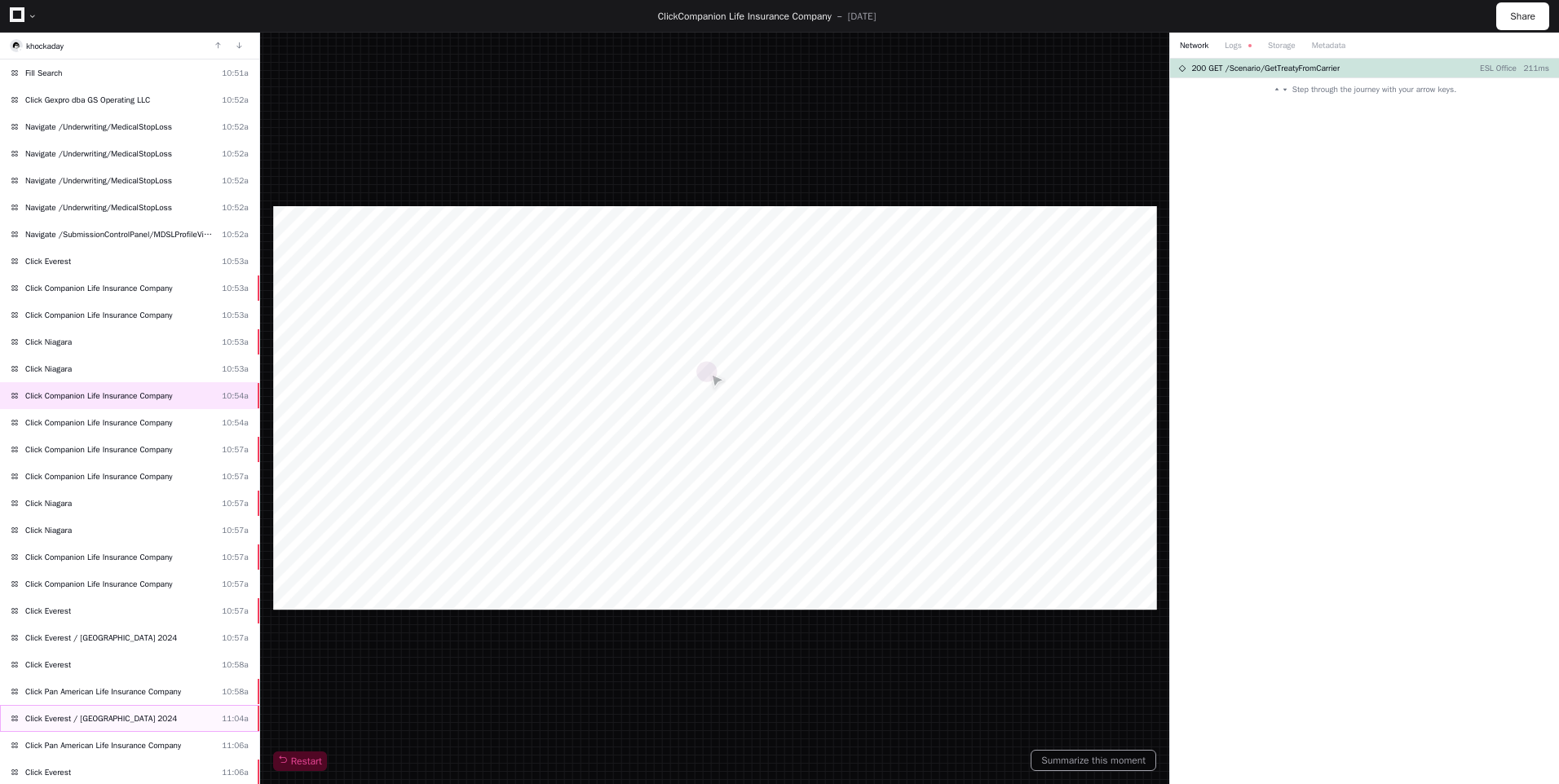 click on "Click Everest / [GEOGRAPHIC_DATA] 2024" 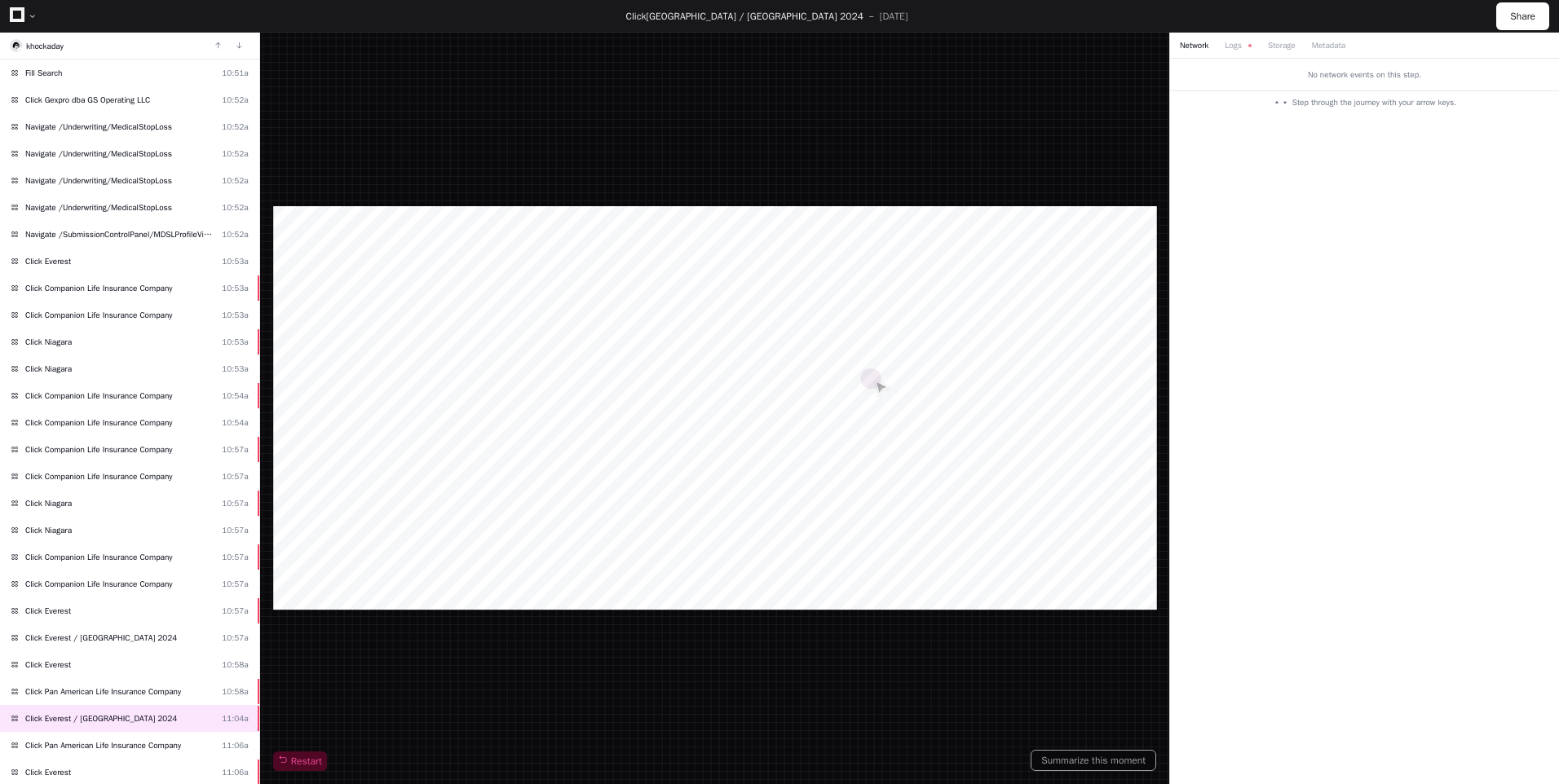 click 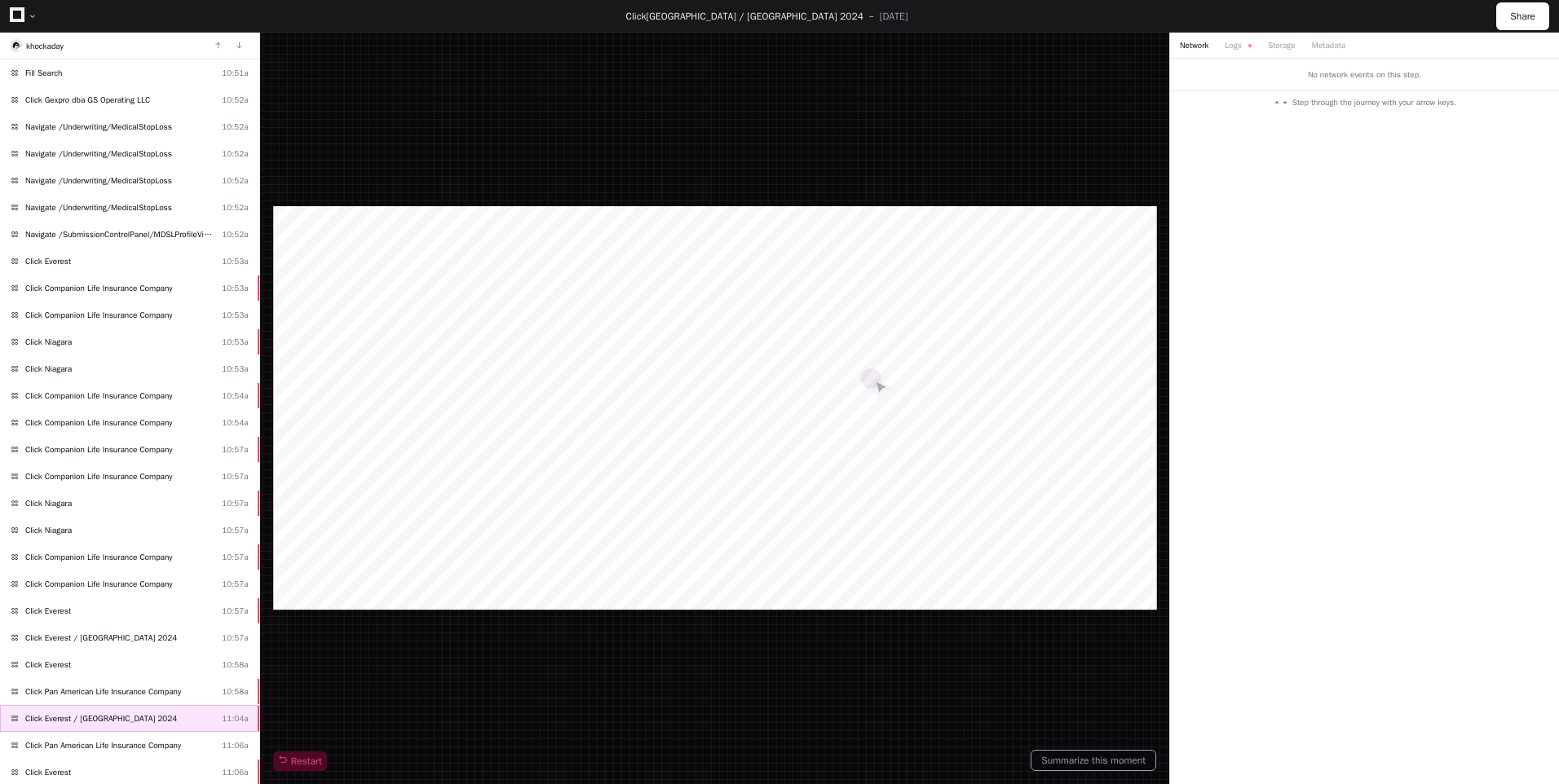 click on "Click Everest / [GEOGRAPHIC_DATA] 2024" 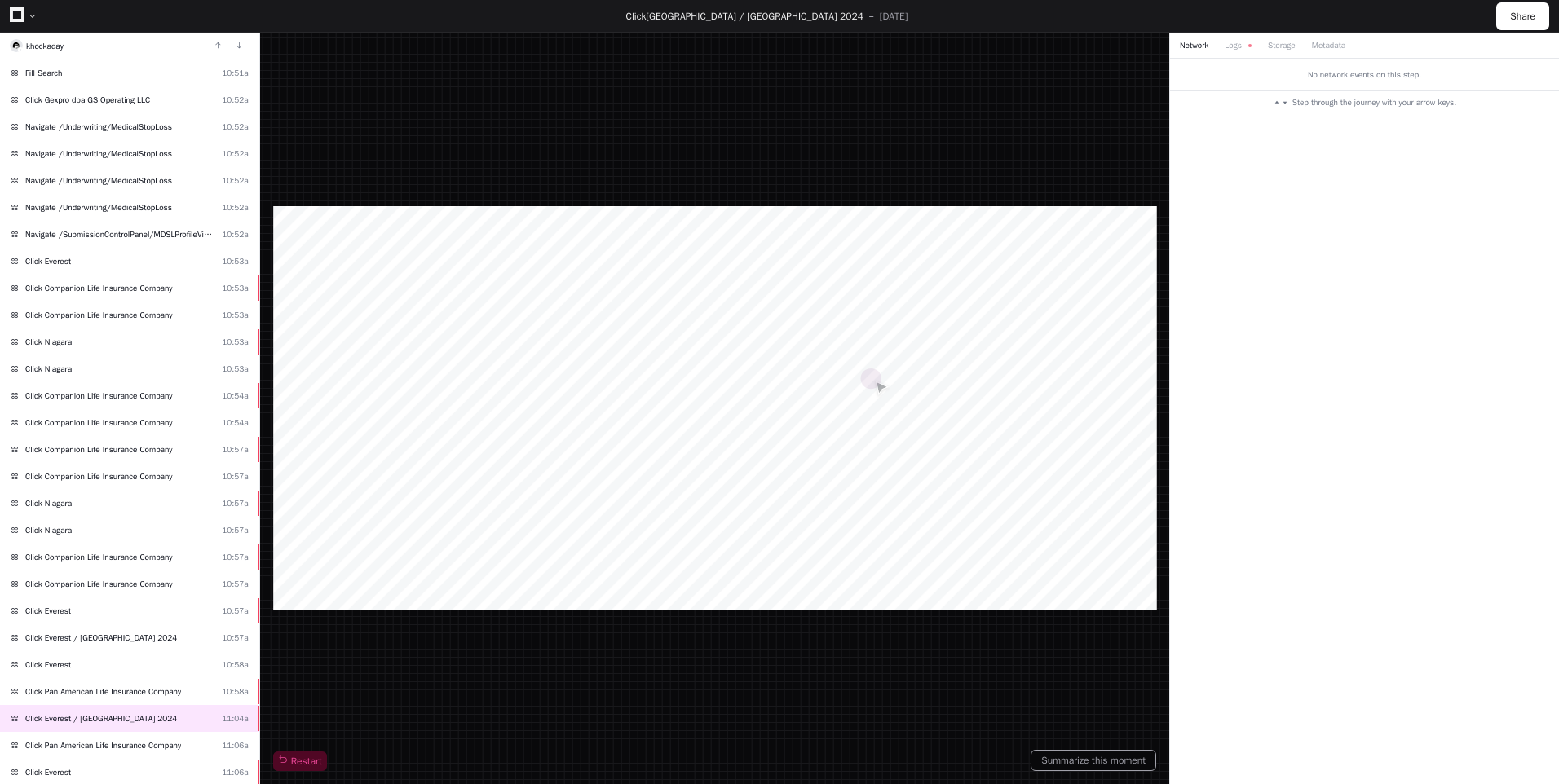 click 